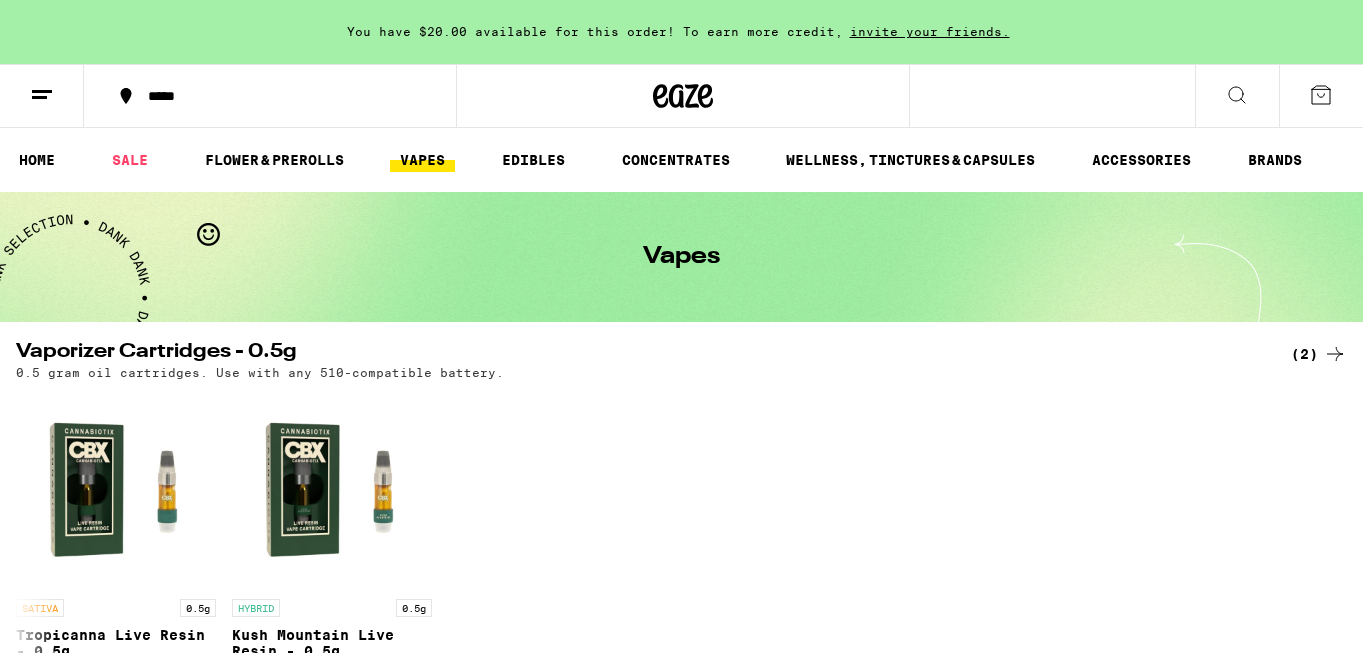 scroll, scrollTop: 1173, scrollLeft: 0, axis: vertical 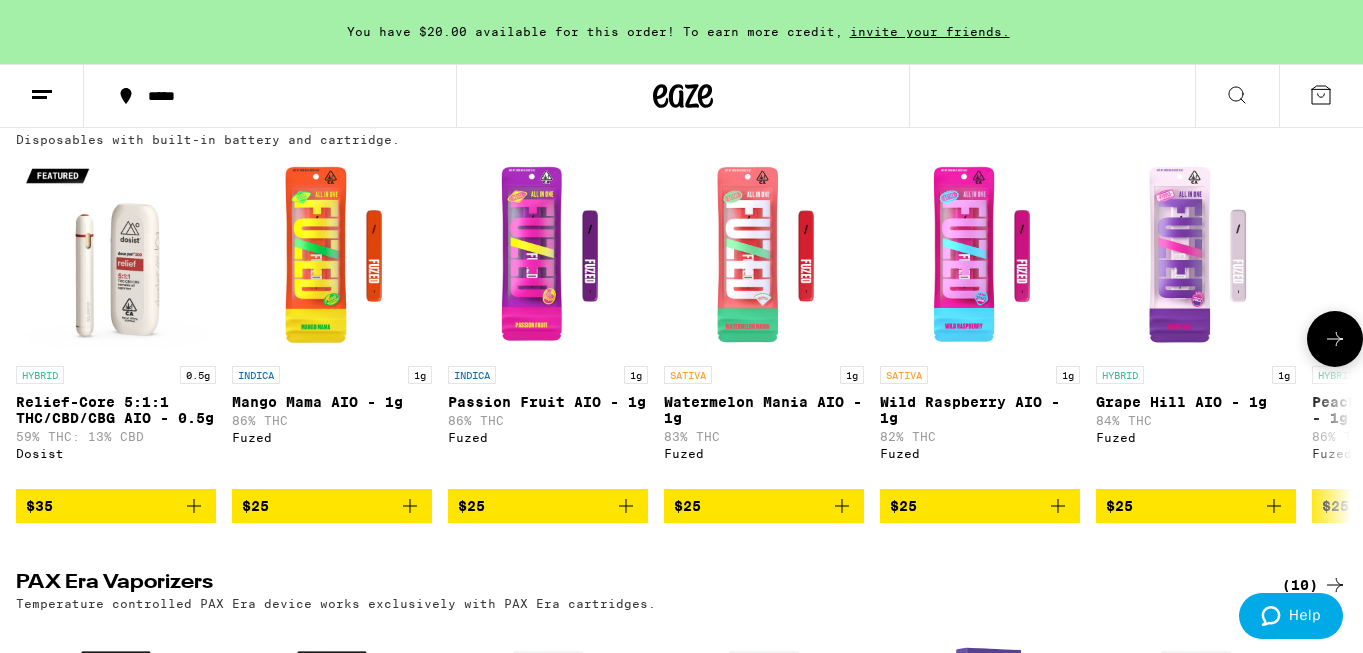 click at bounding box center (116, 256) 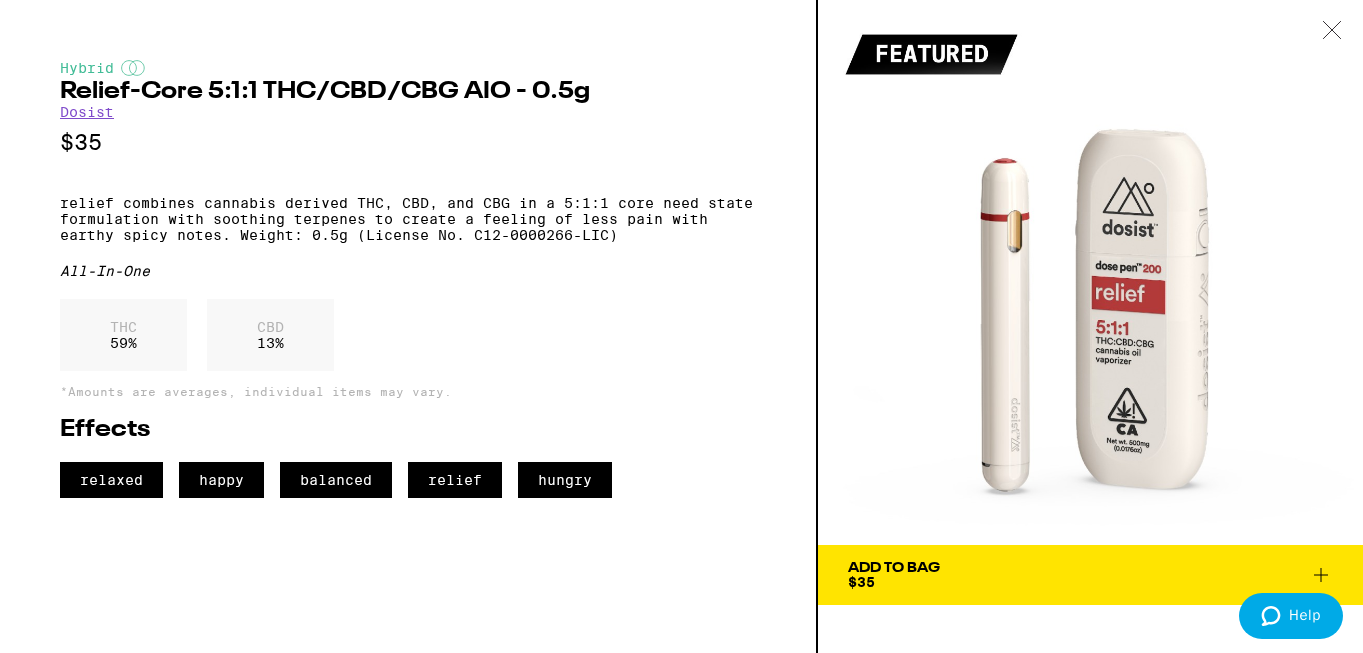 scroll, scrollTop: 0, scrollLeft: 0, axis: both 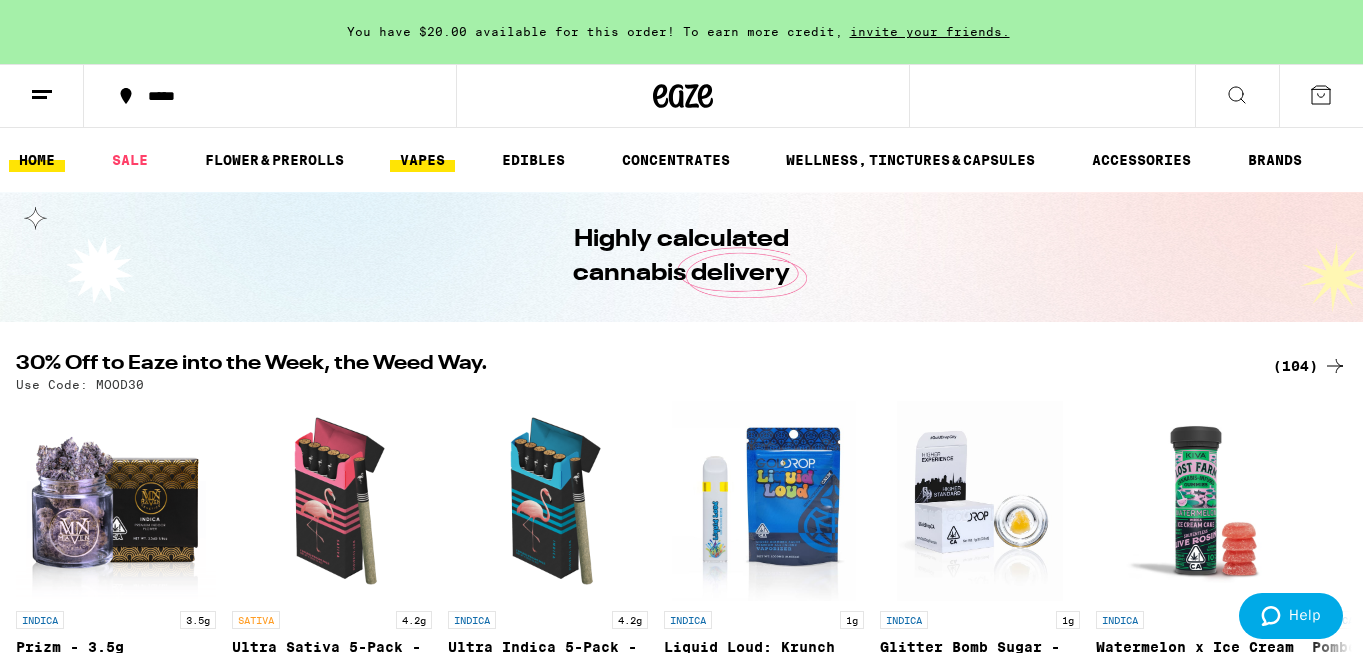 click on "VAPES" at bounding box center (422, 160) 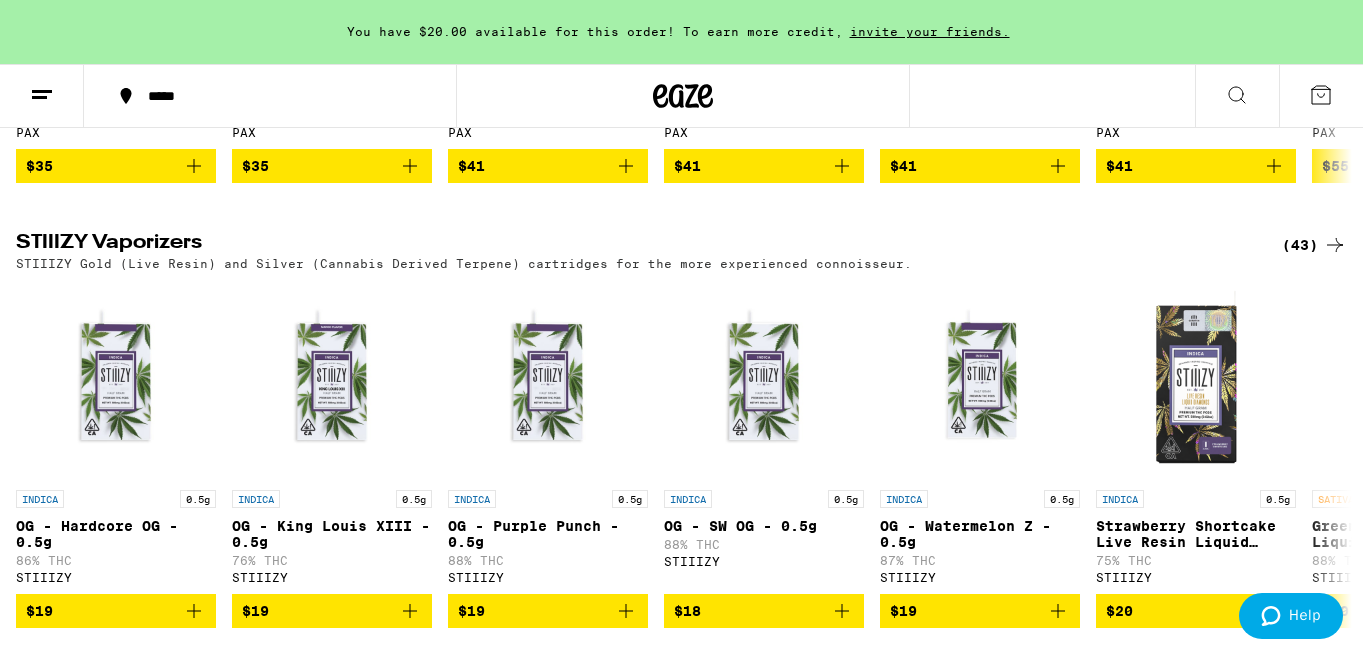 scroll, scrollTop: 1950, scrollLeft: 0, axis: vertical 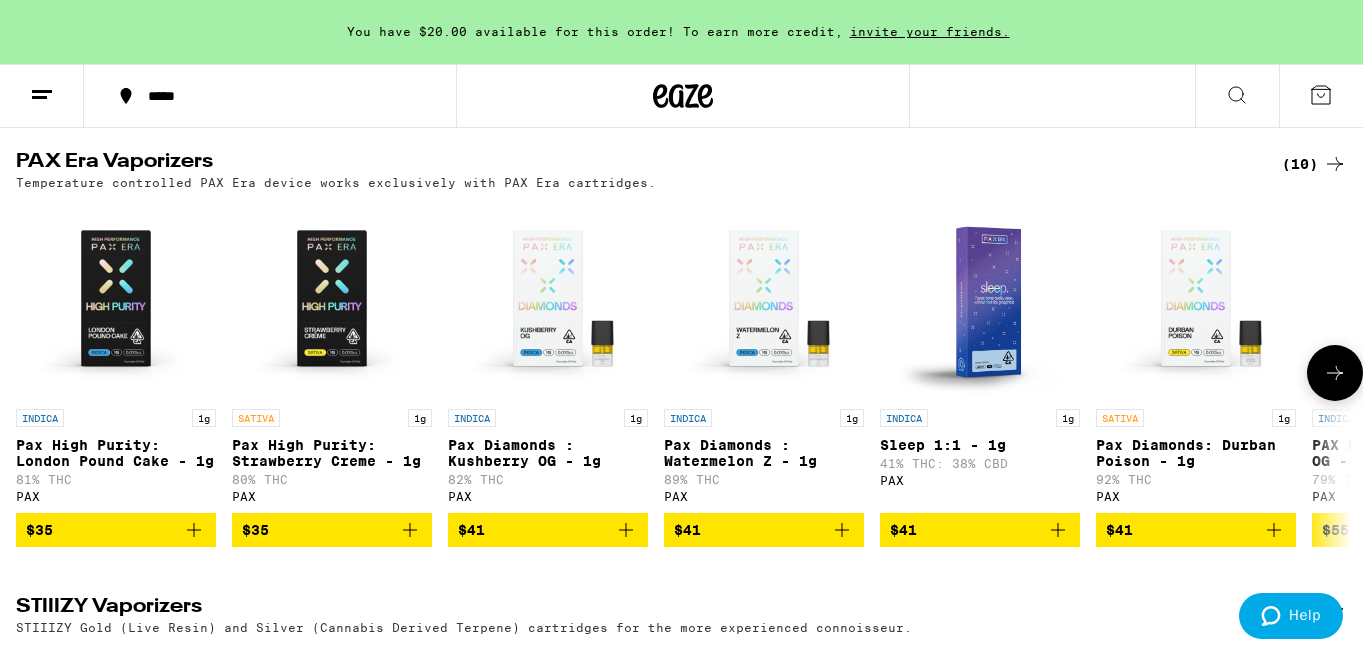 click at bounding box center (548, 299) 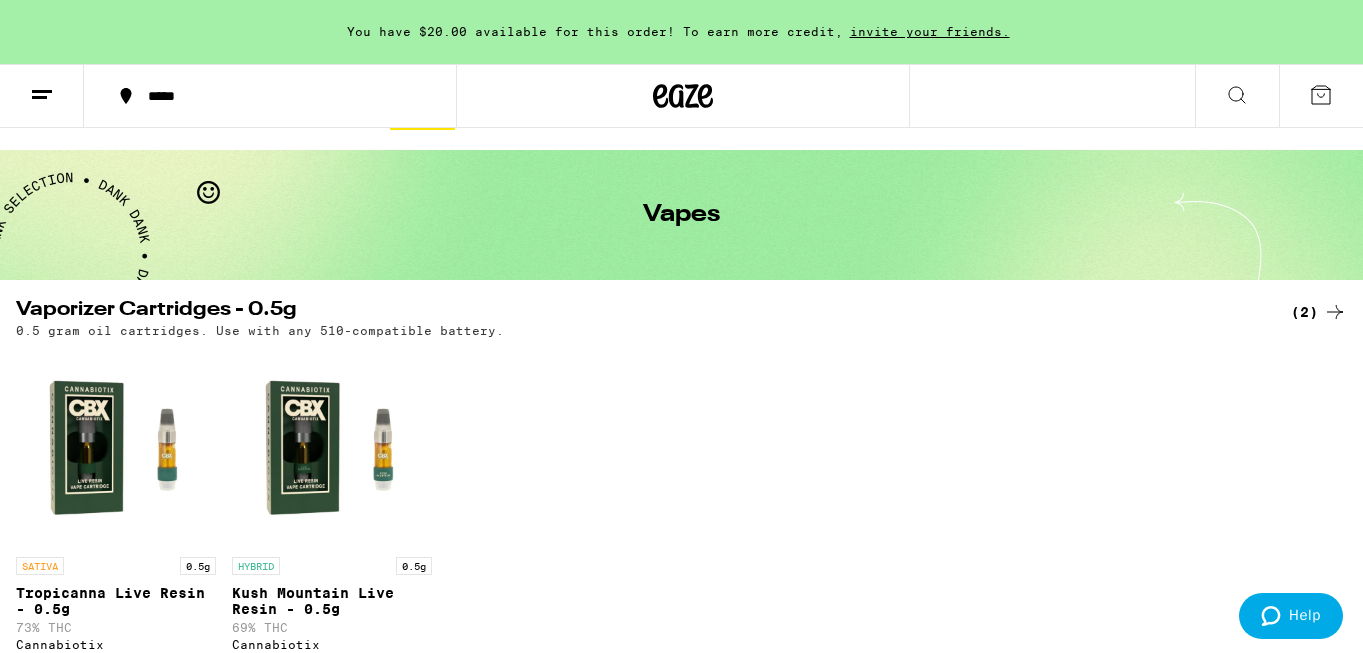 scroll, scrollTop: 0, scrollLeft: 0, axis: both 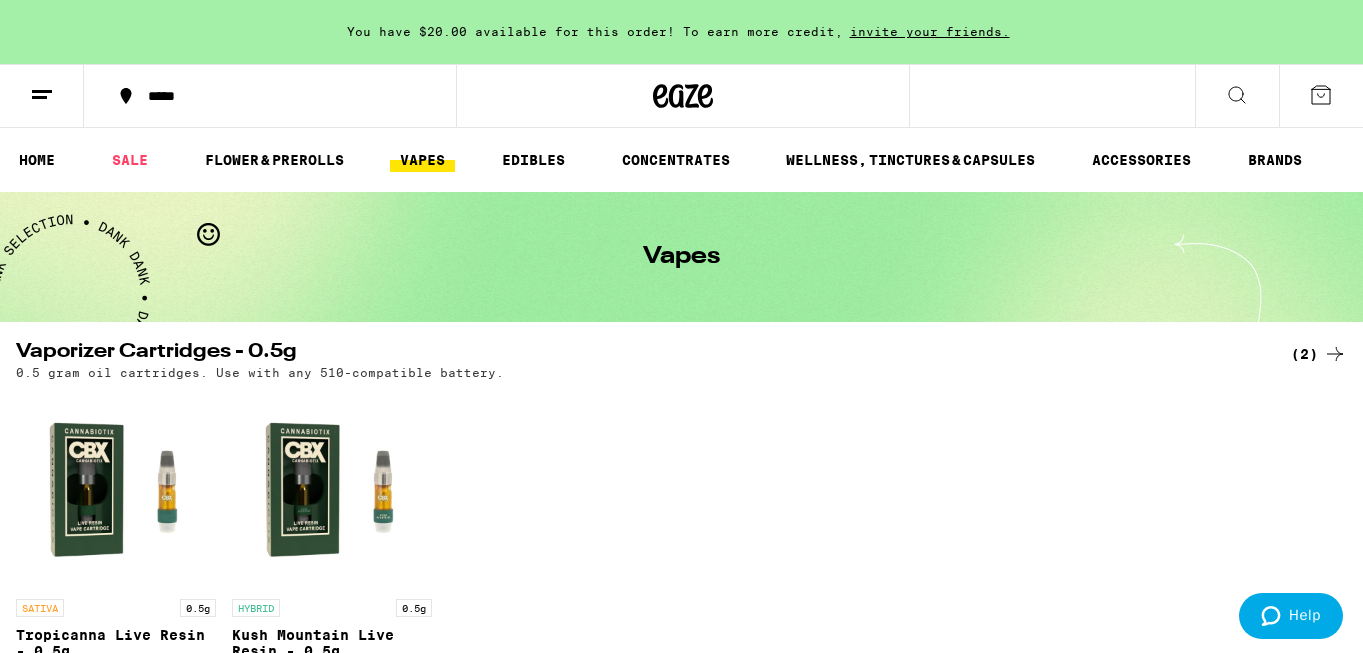 click on "VAPES" at bounding box center [422, 160] 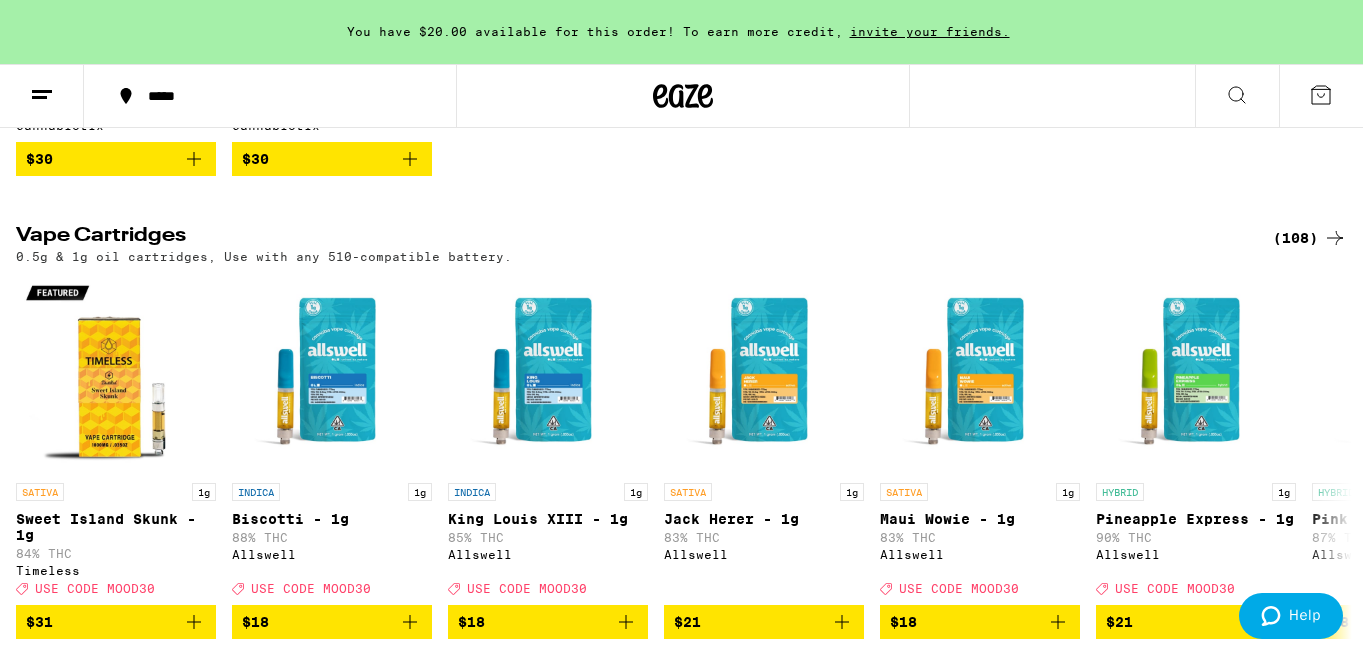 scroll, scrollTop: 564, scrollLeft: 0, axis: vertical 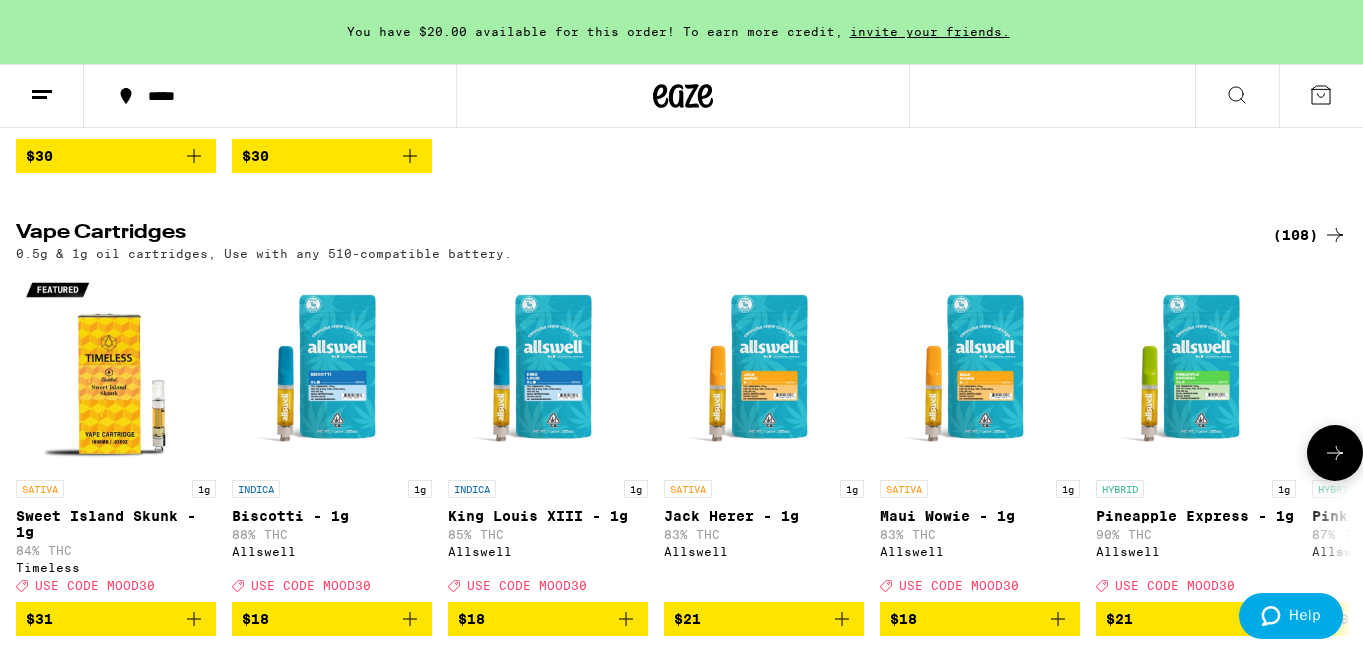 click at bounding box center [332, 370] 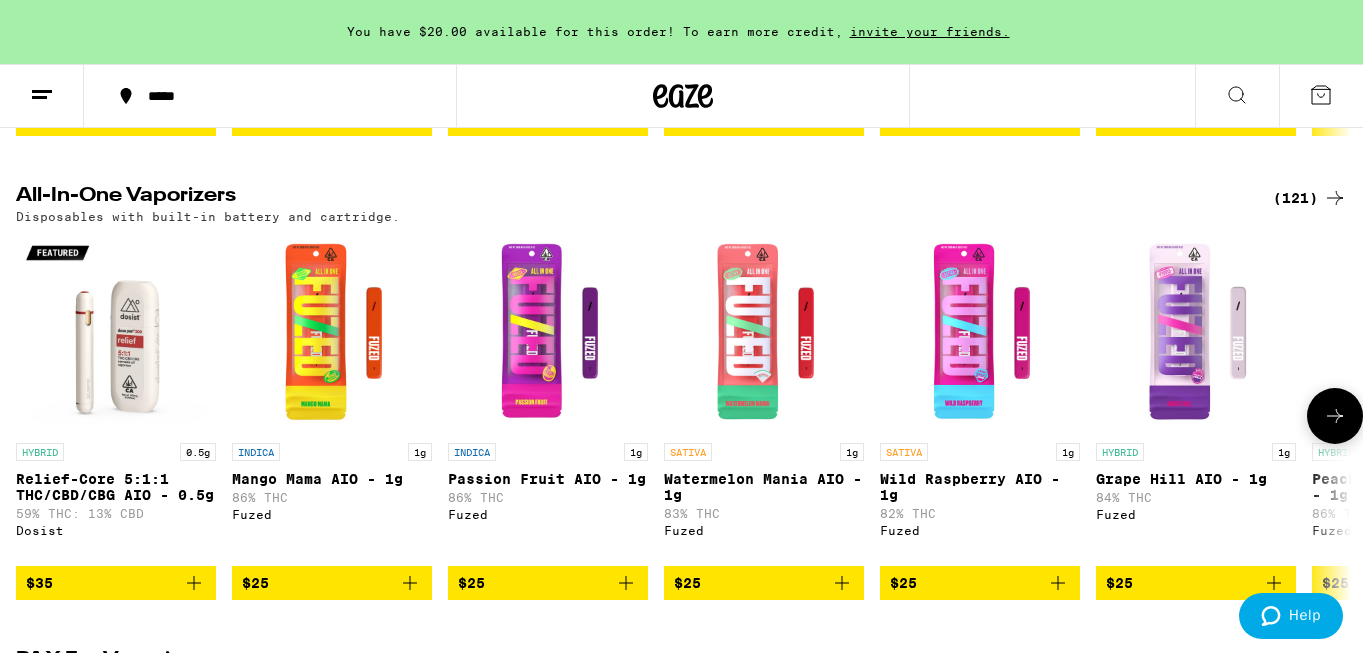 scroll, scrollTop: 1103, scrollLeft: 0, axis: vertical 